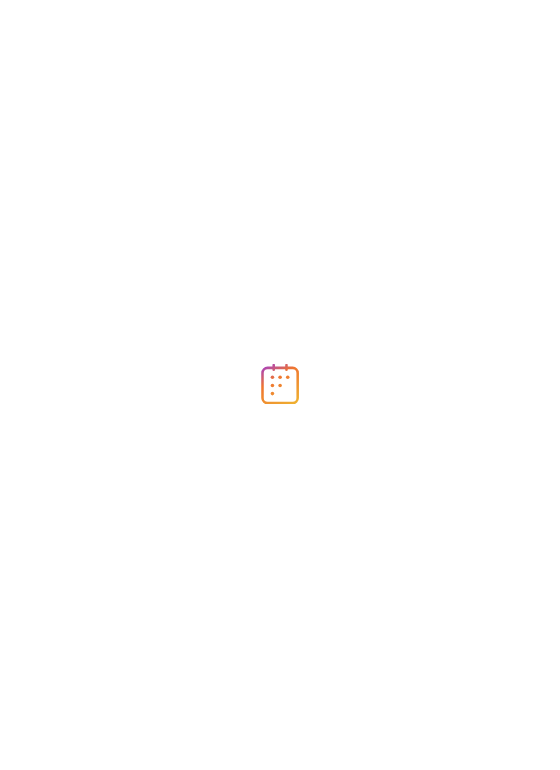 scroll, scrollTop: 0, scrollLeft: 0, axis: both 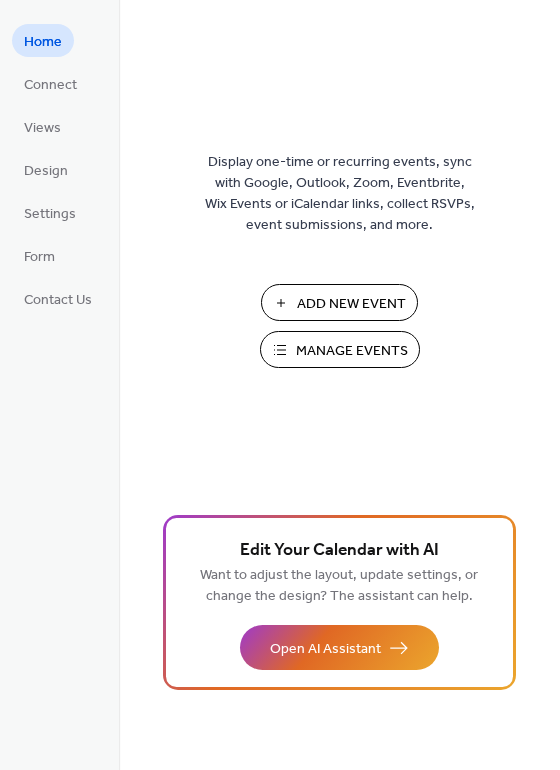 click on "Add New Event" at bounding box center (351, 304) 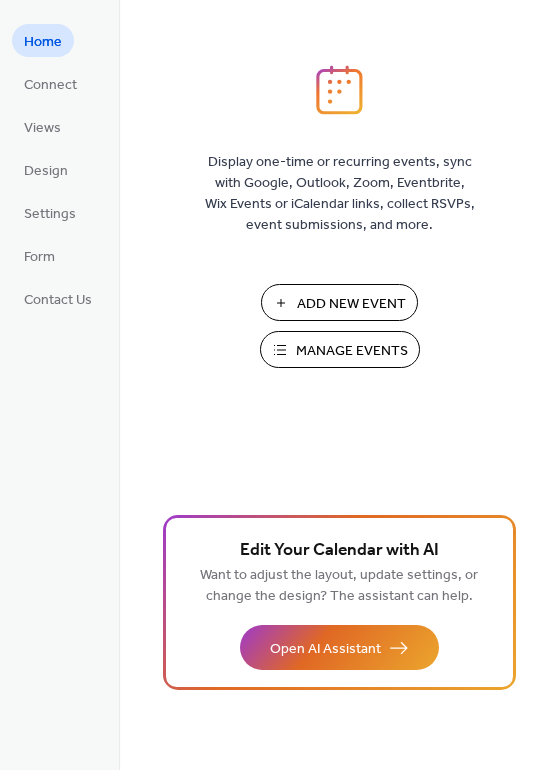 click on "Add New Event" at bounding box center [351, 304] 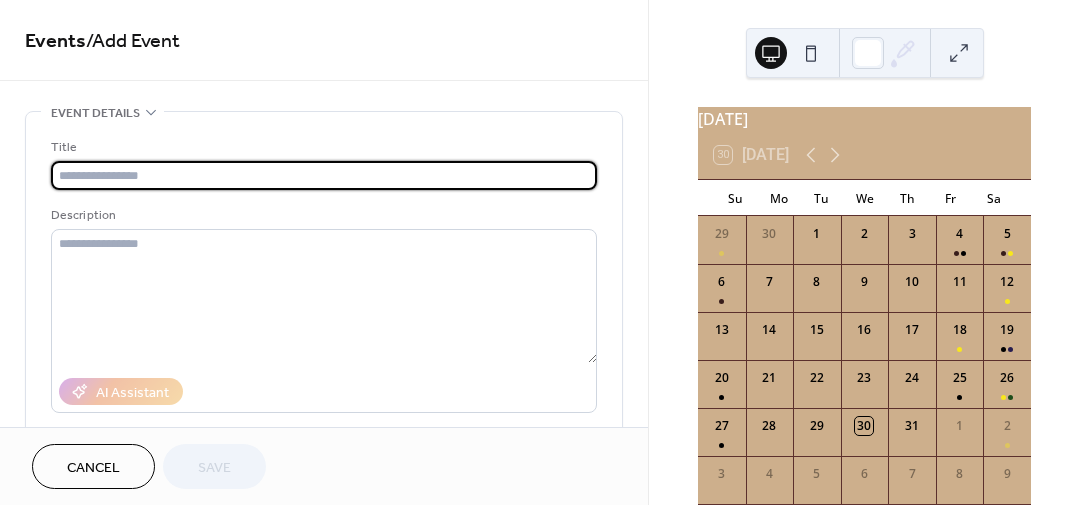 scroll, scrollTop: 0, scrollLeft: 0, axis: both 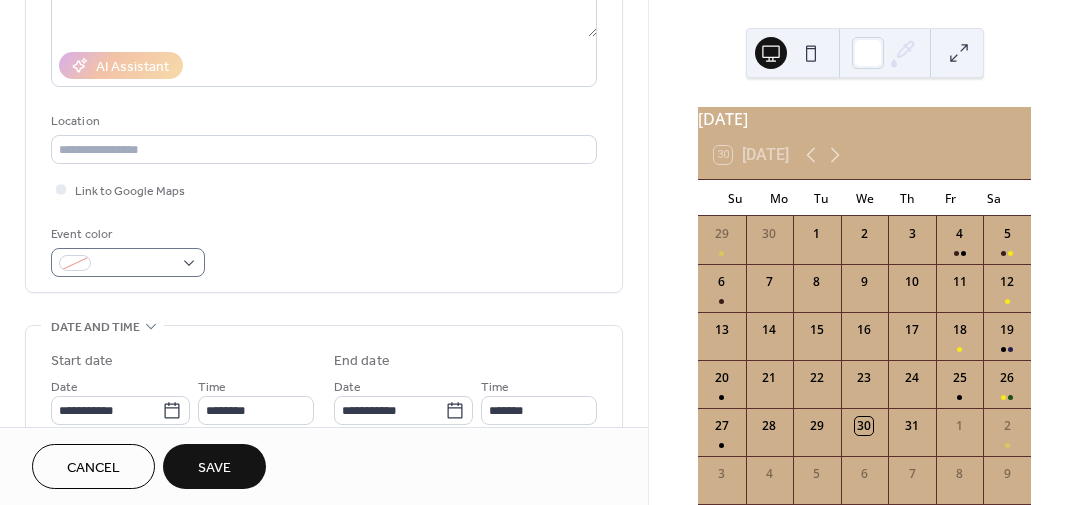 type on "**********" 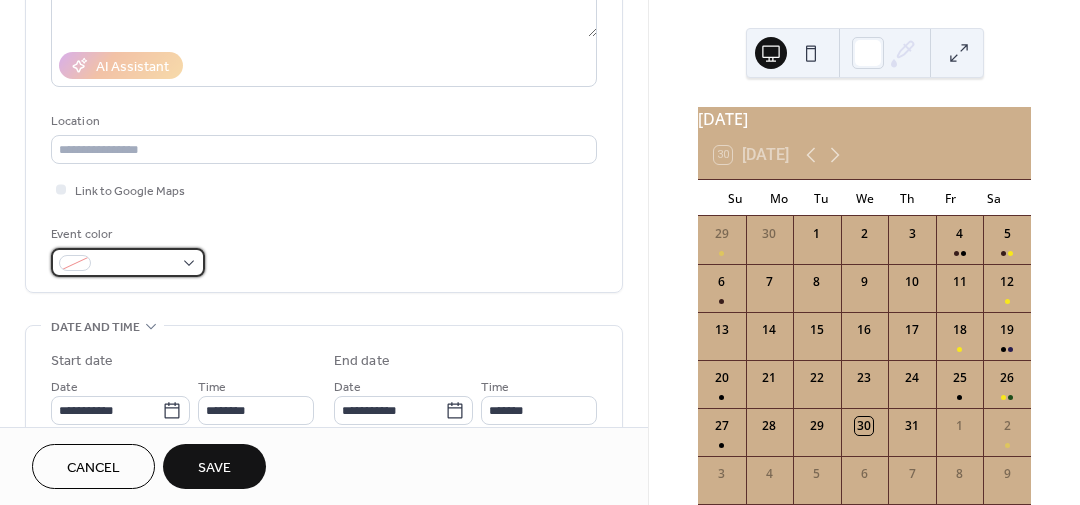 click at bounding box center [128, 262] 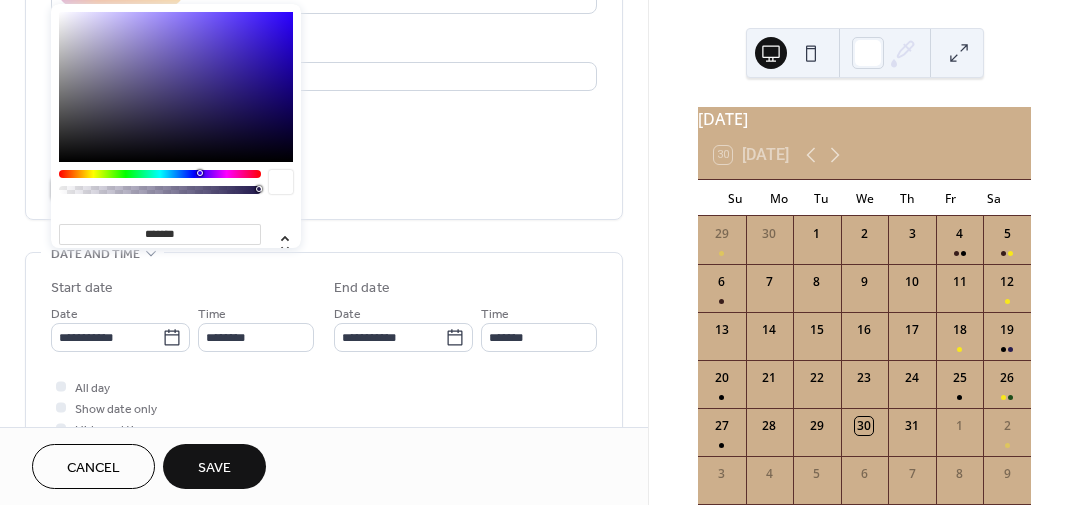 scroll, scrollTop: 398, scrollLeft: 0, axis: vertical 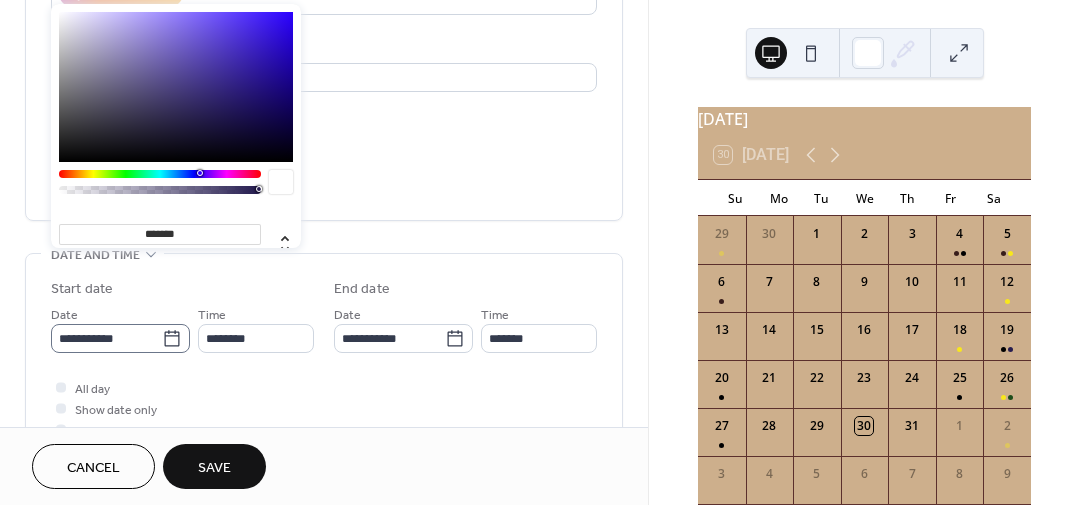 click 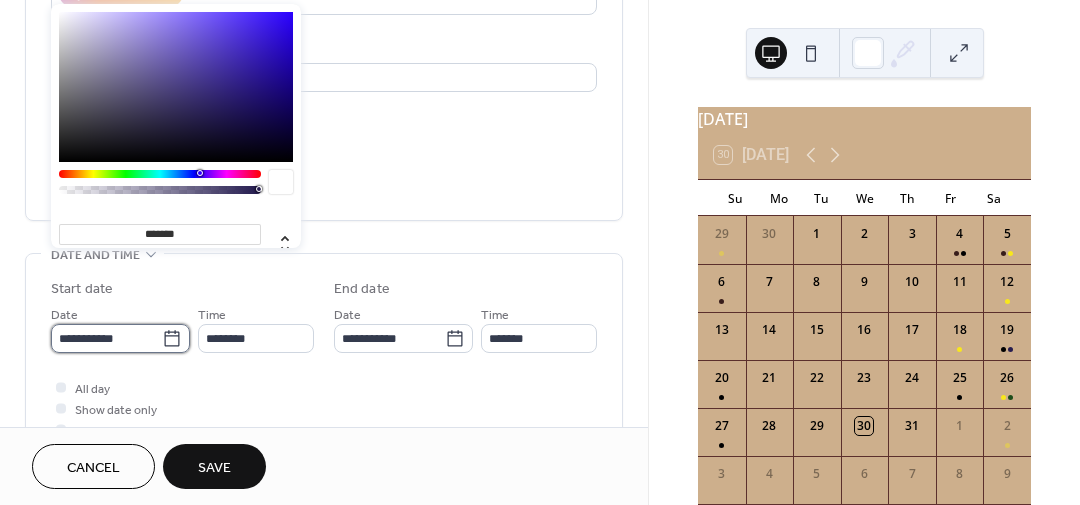 click on "**********" at bounding box center (106, 338) 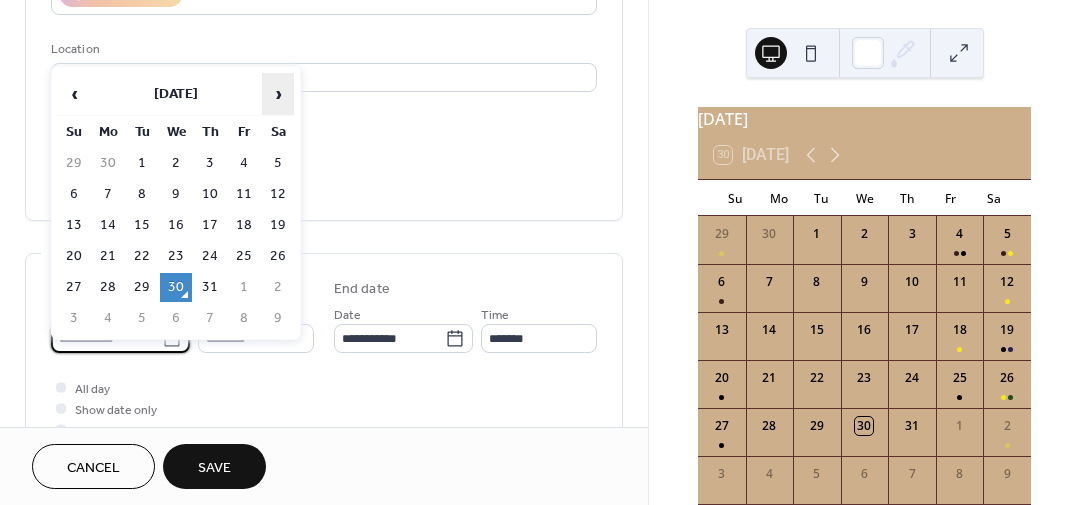 click on "›" at bounding box center (278, 94) 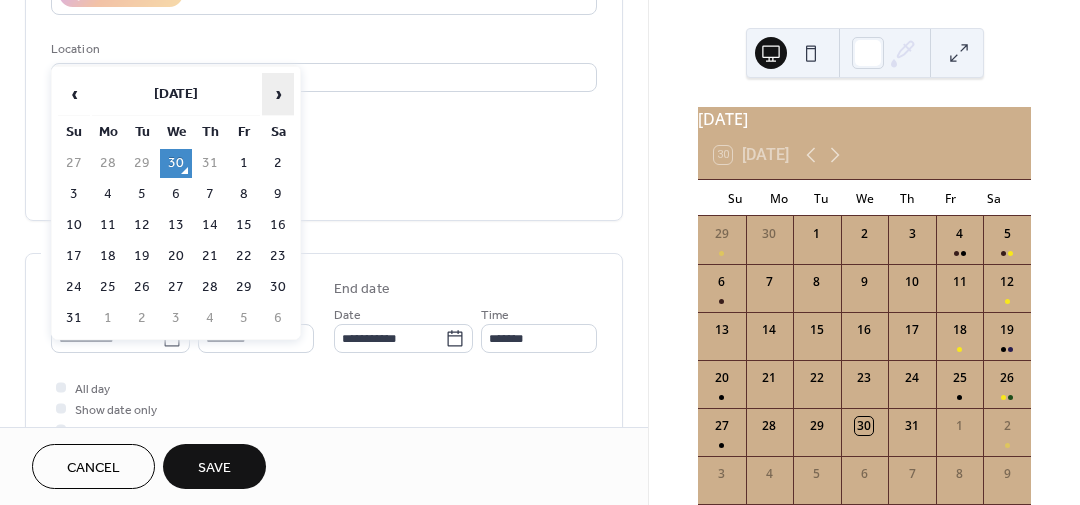 click on "›" at bounding box center [278, 94] 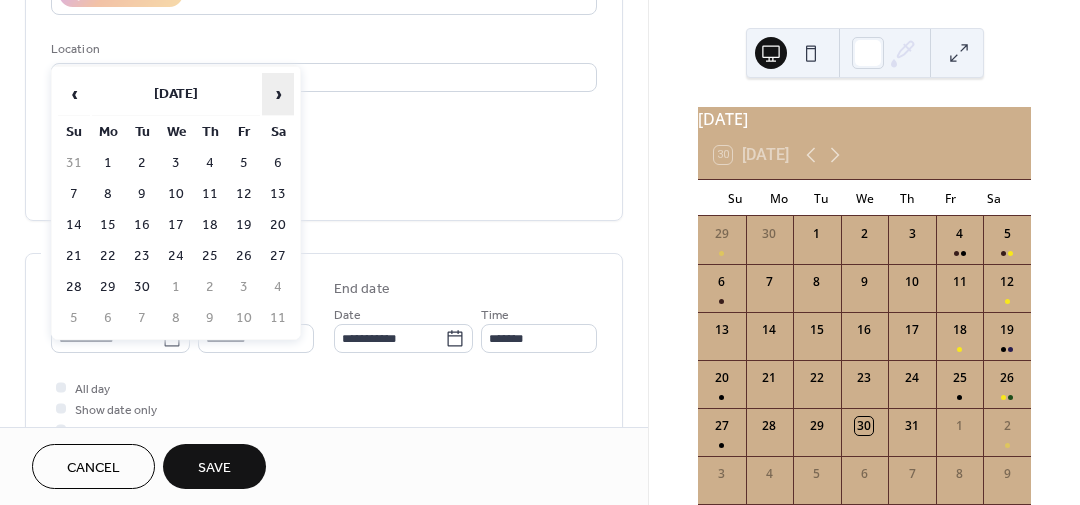 click on "›" at bounding box center (278, 94) 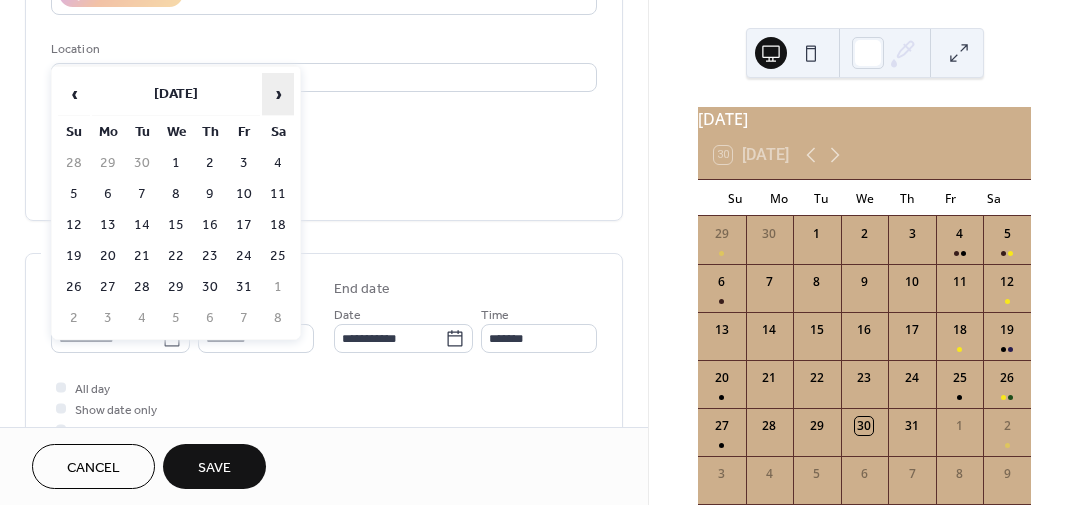 click on "›" at bounding box center (278, 94) 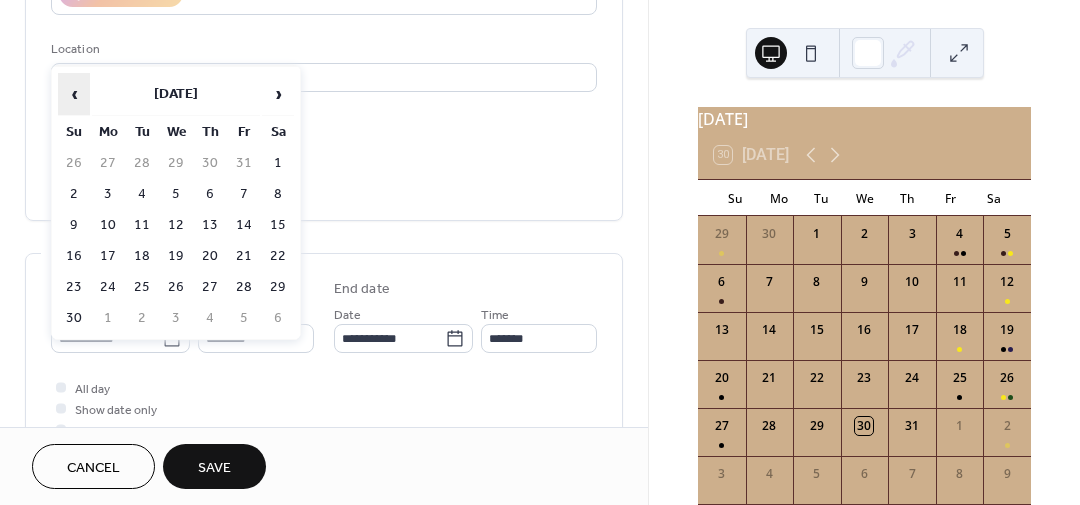 click on "‹" at bounding box center (74, 94) 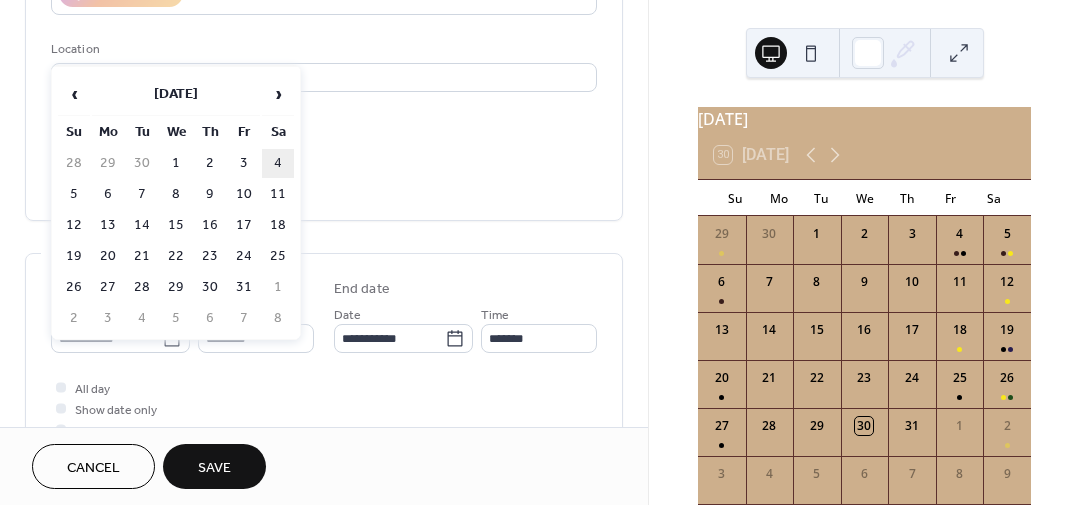 click on "4" at bounding box center [278, 163] 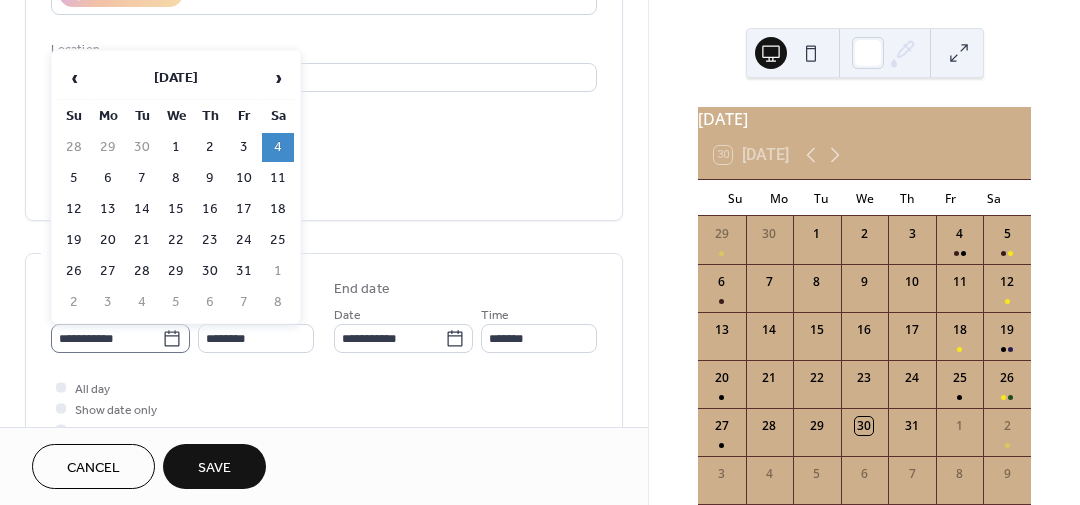 click 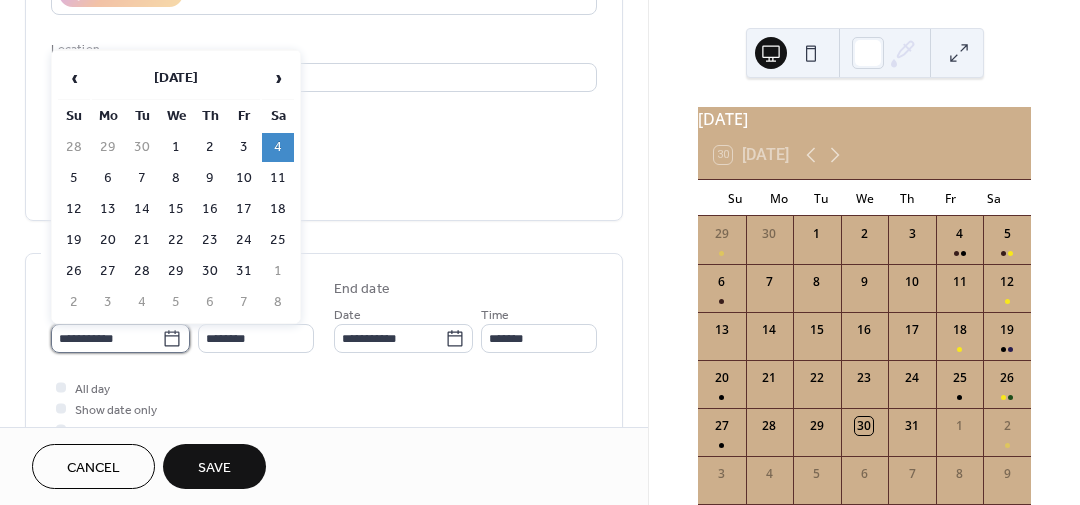click on "**********" at bounding box center (106, 338) 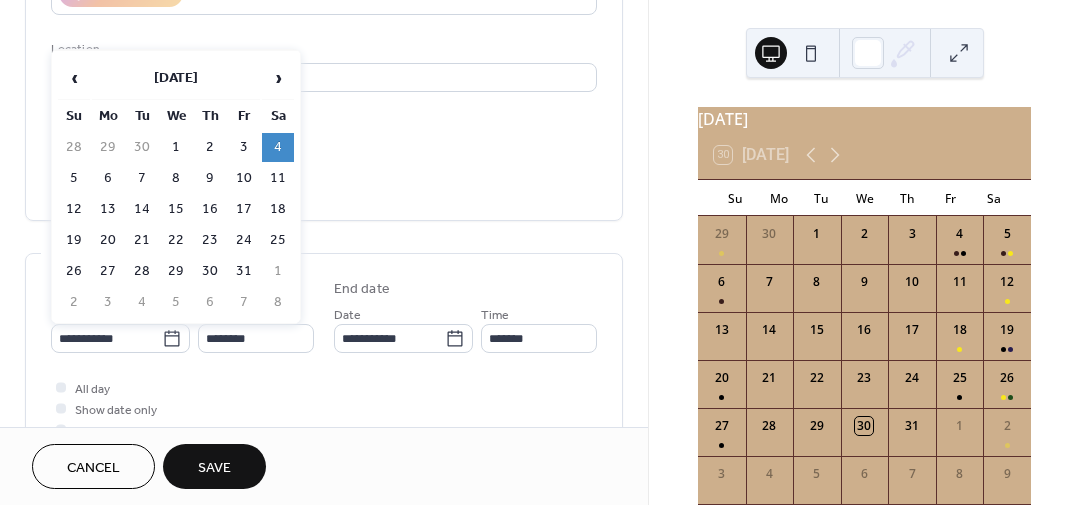 click on "4" at bounding box center (278, 147) 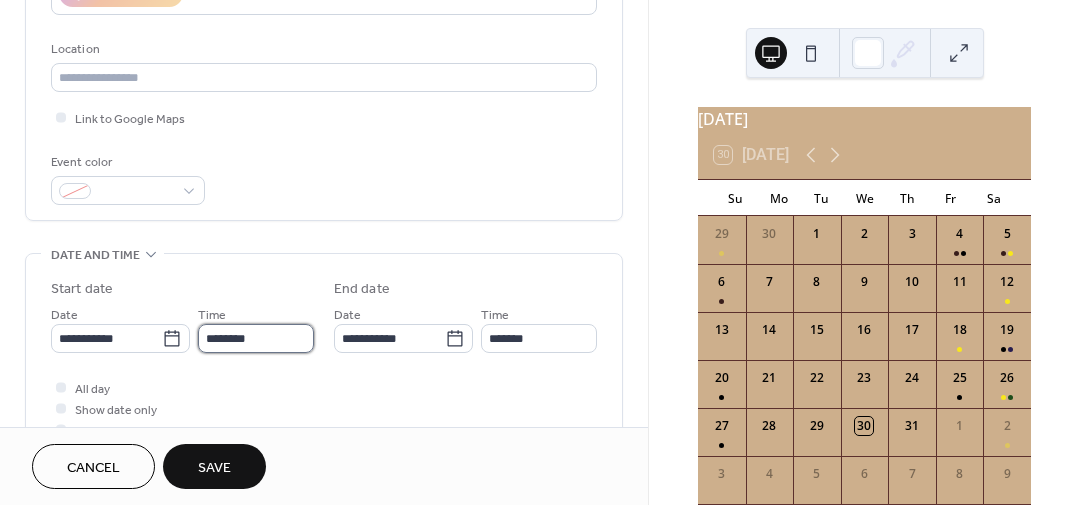 click on "********" at bounding box center [256, 338] 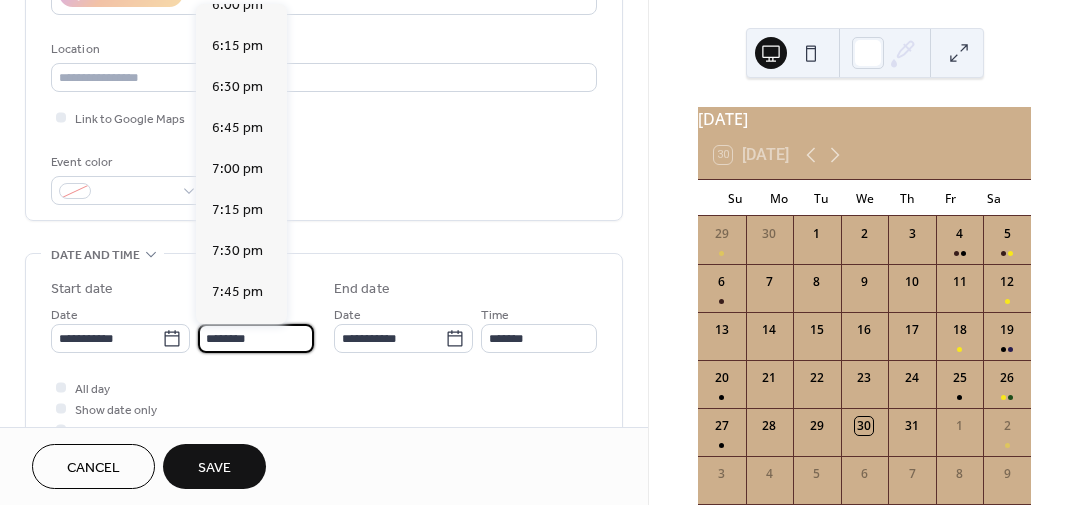 scroll, scrollTop: 2972, scrollLeft: 0, axis: vertical 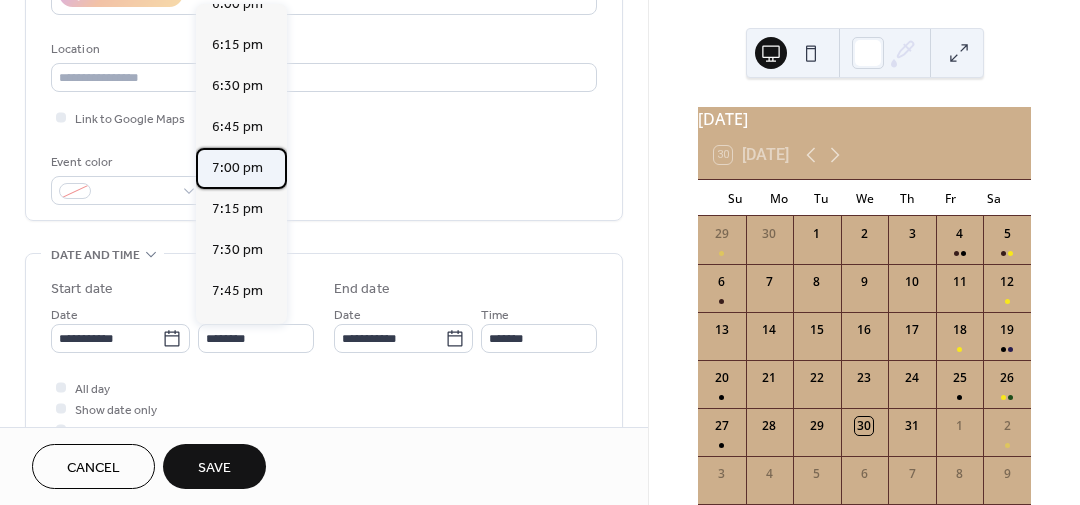 click on "7:00 pm" at bounding box center [237, 168] 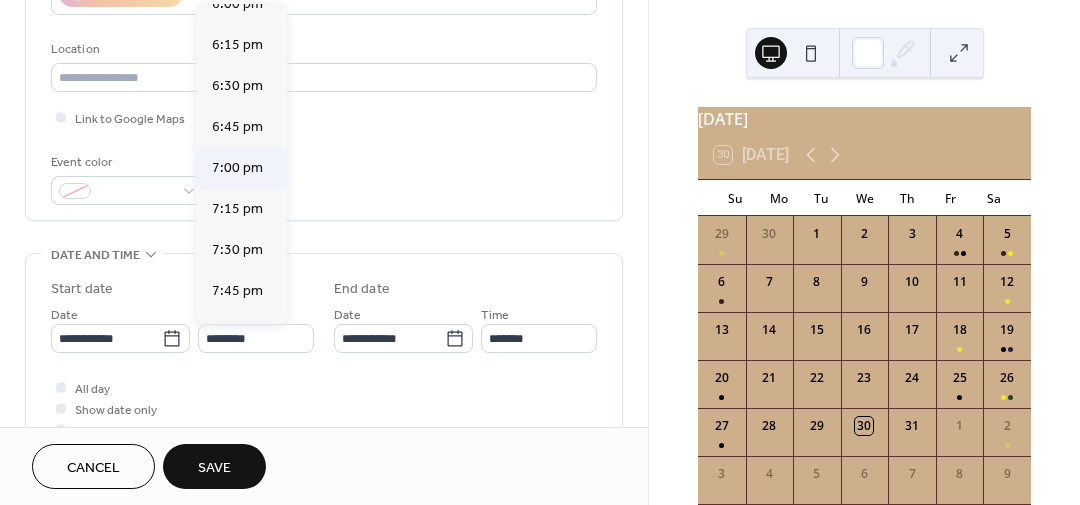 type on "*******" 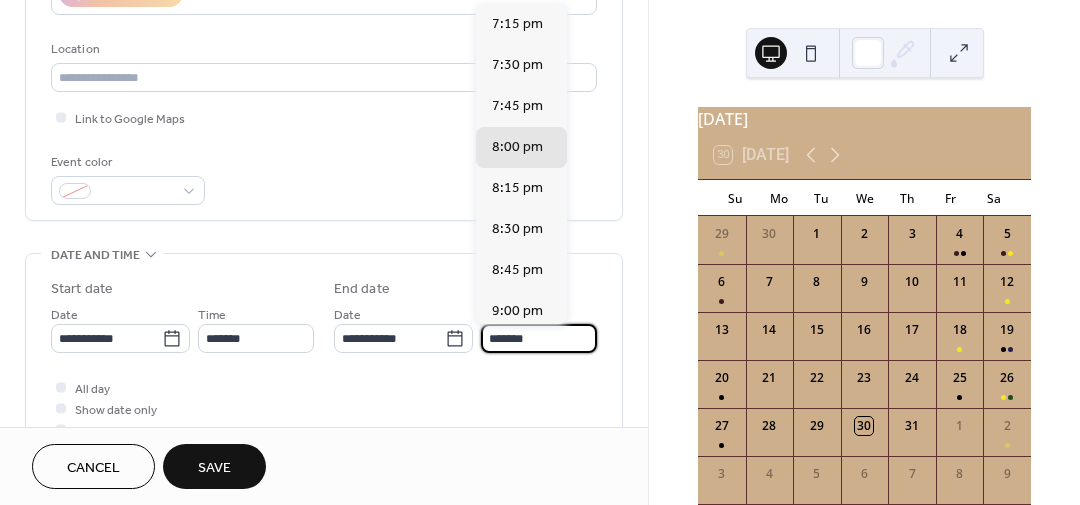 click on "*******" at bounding box center (539, 338) 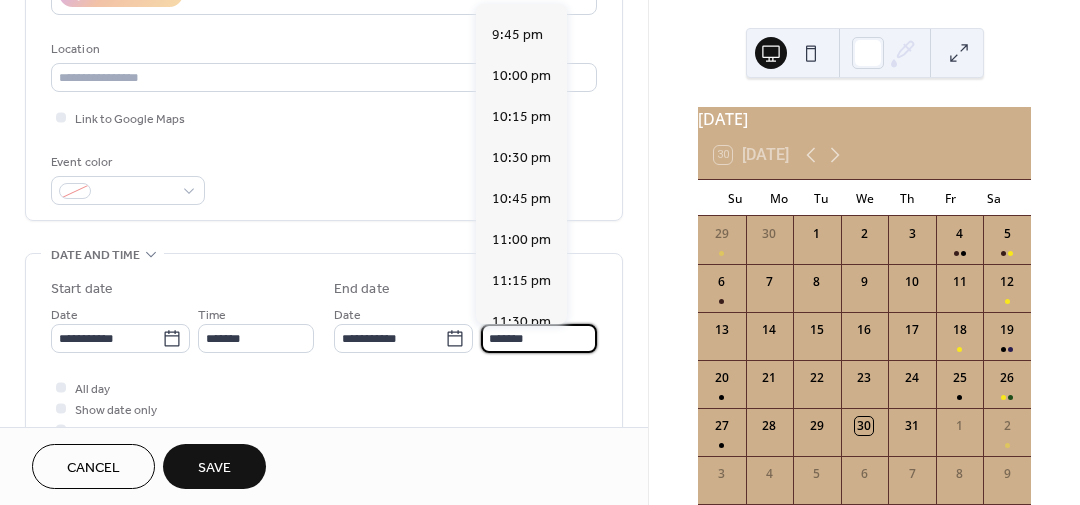 scroll, scrollTop: 405, scrollLeft: 0, axis: vertical 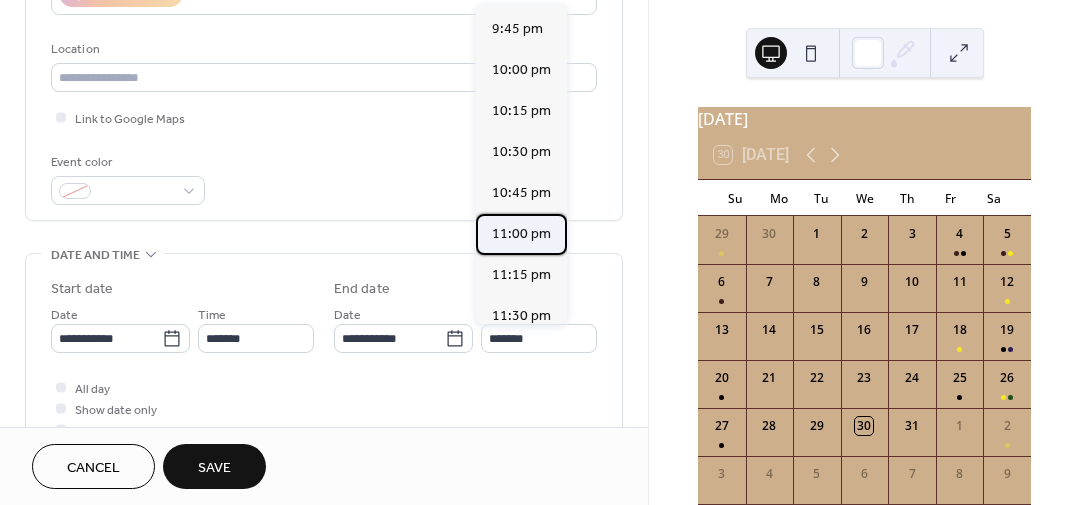 click on "11:00 pm" at bounding box center [521, 234] 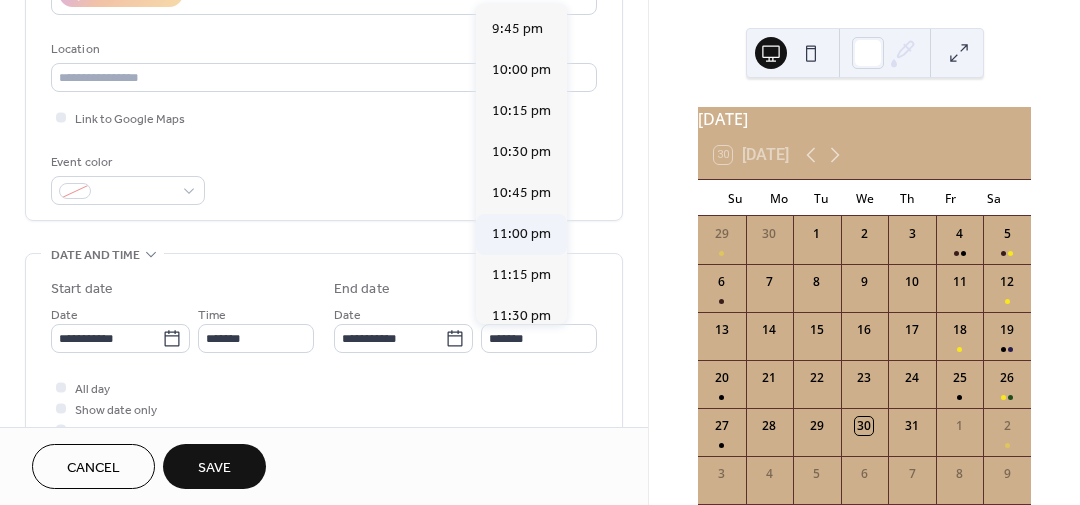 type on "********" 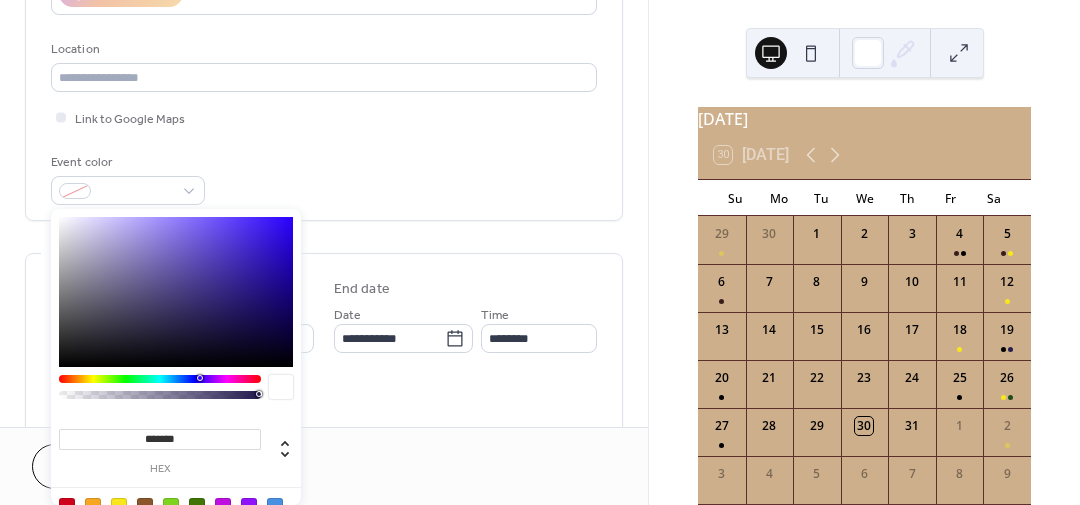 type on "**" 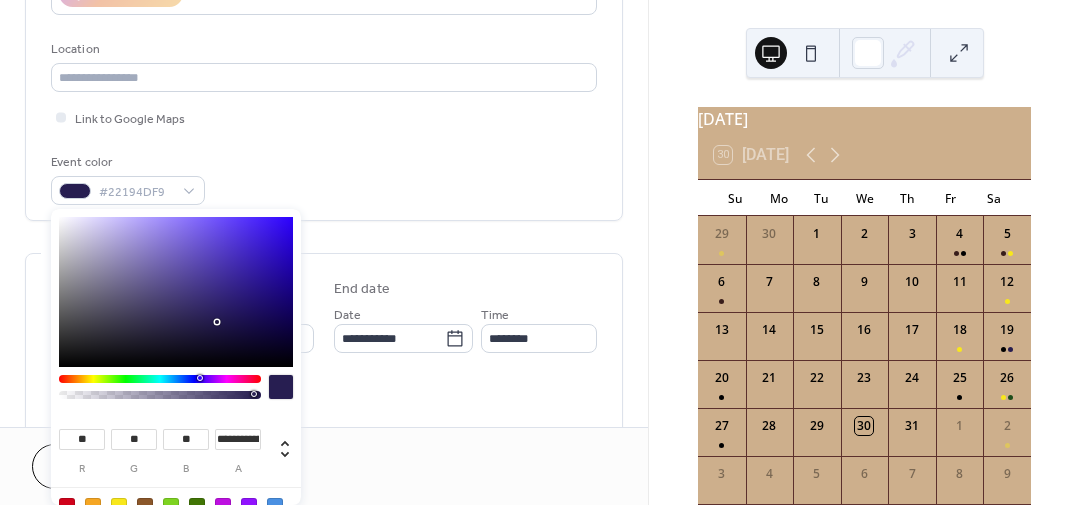 click at bounding box center (160, 395) 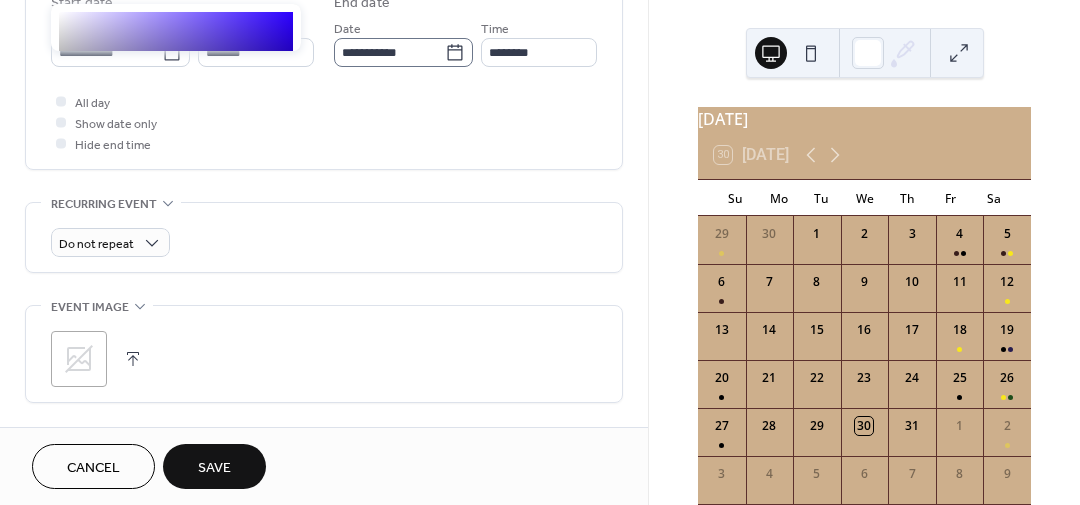scroll, scrollTop: 685, scrollLeft: 0, axis: vertical 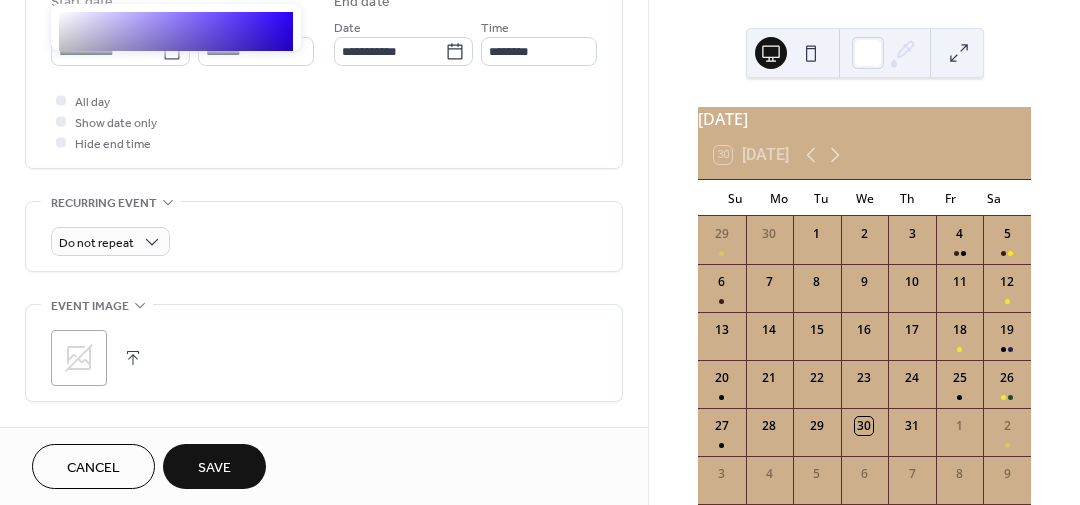 click on "Save" at bounding box center (214, 466) 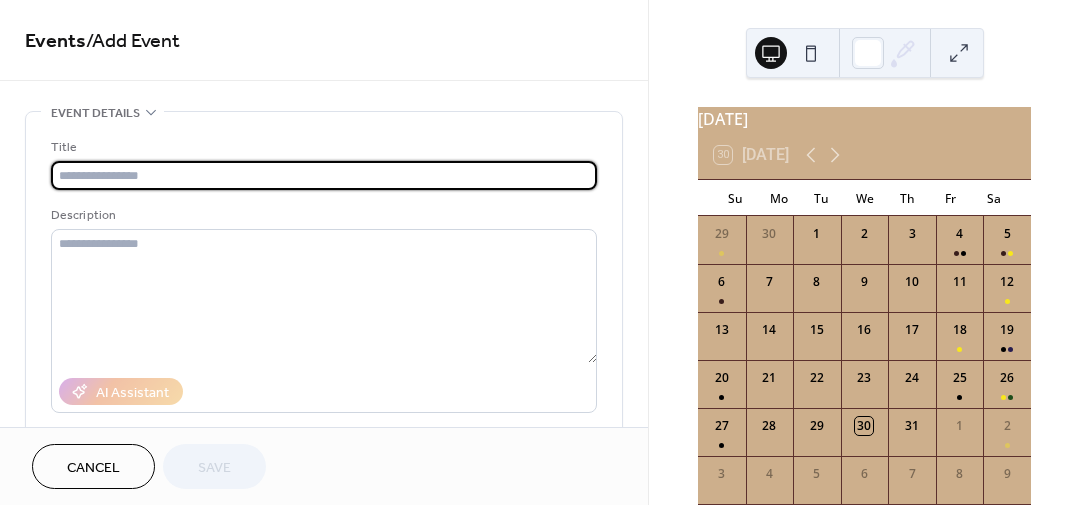 scroll, scrollTop: 0, scrollLeft: 0, axis: both 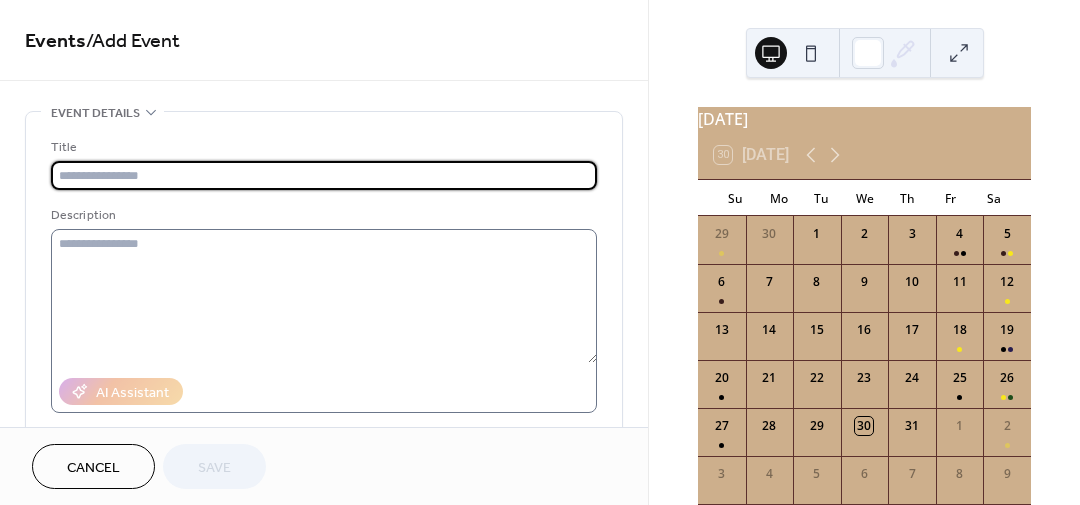 type on "*" 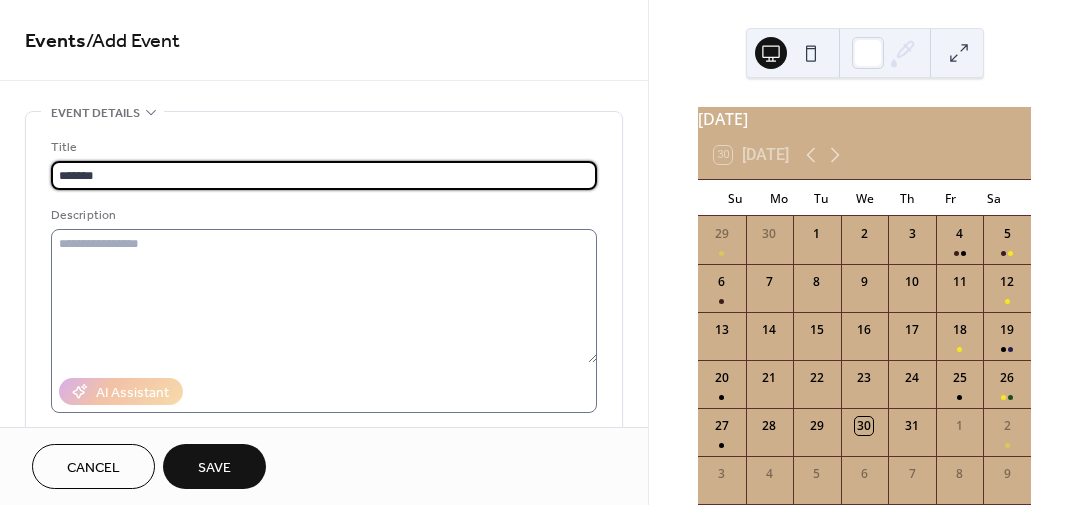 type on "******" 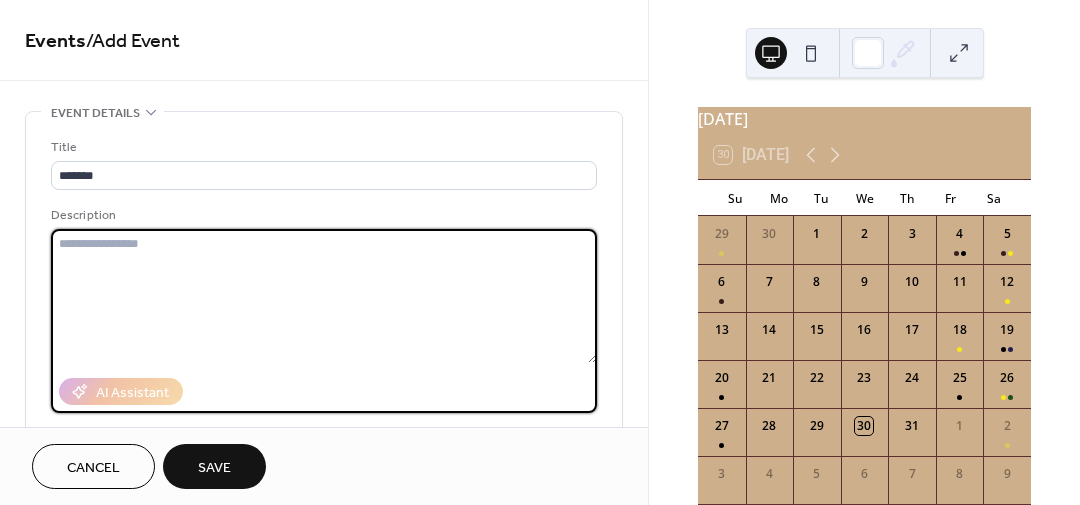 click at bounding box center [324, 296] 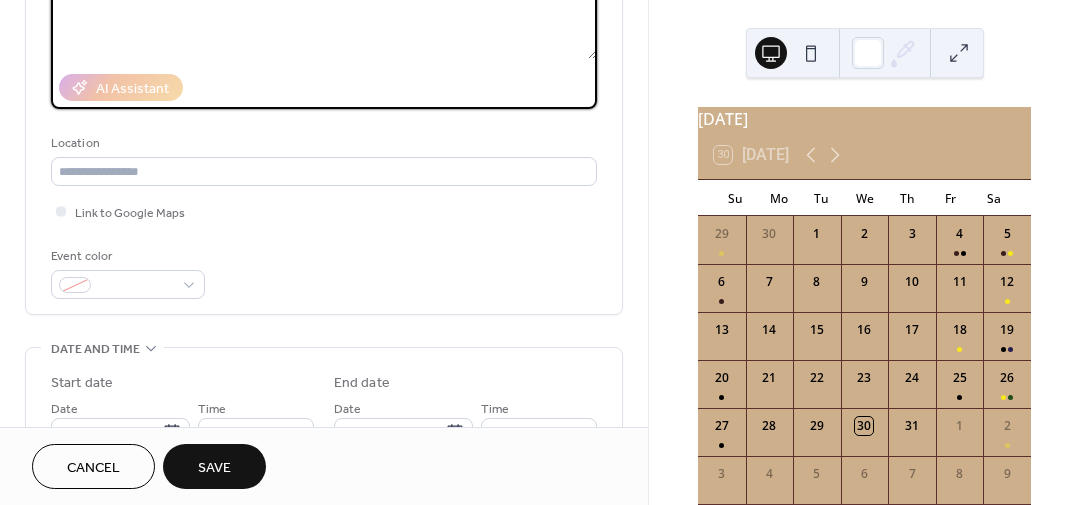 scroll, scrollTop: 309, scrollLeft: 0, axis: vertical 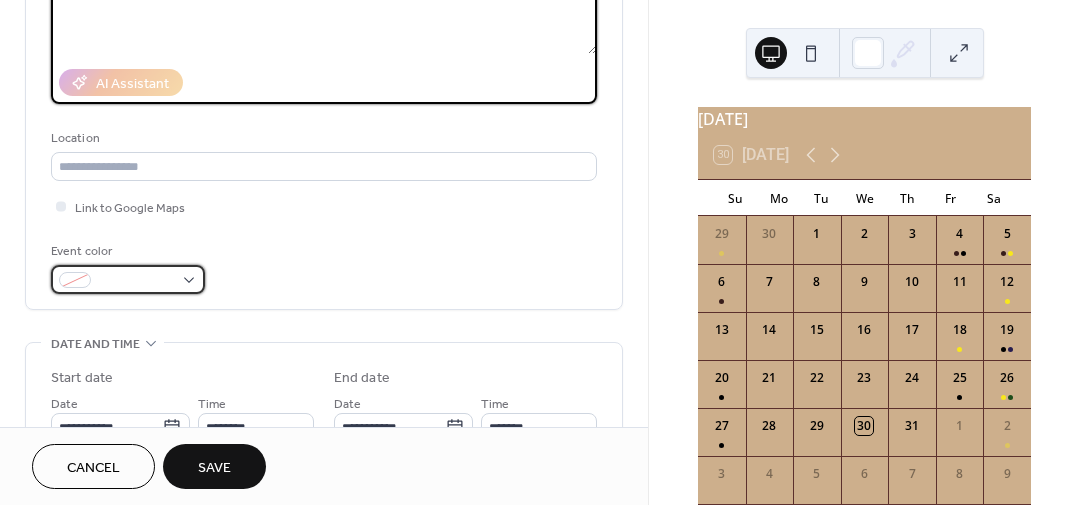 click at bounding box center (128, 279) 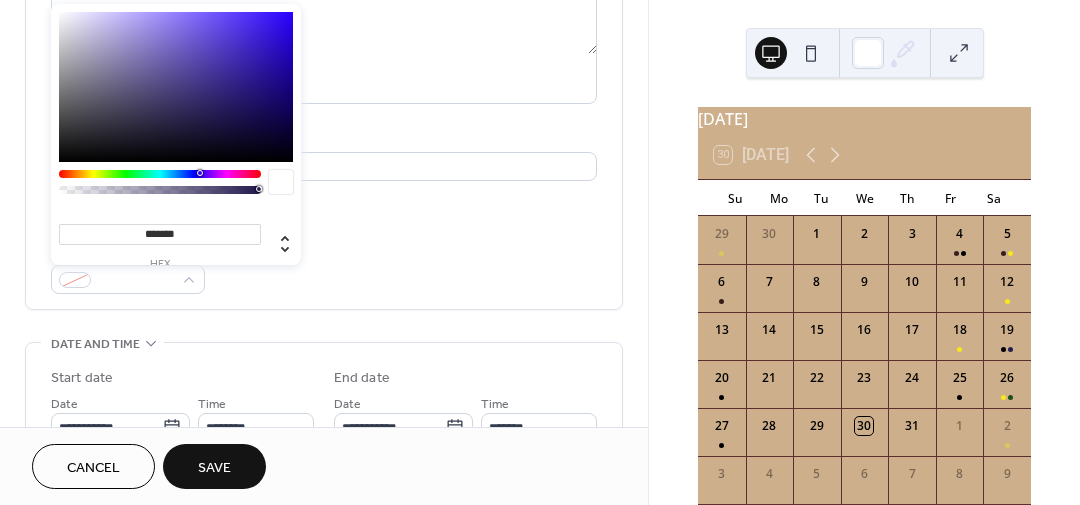 click at bounding box center (259, 189) 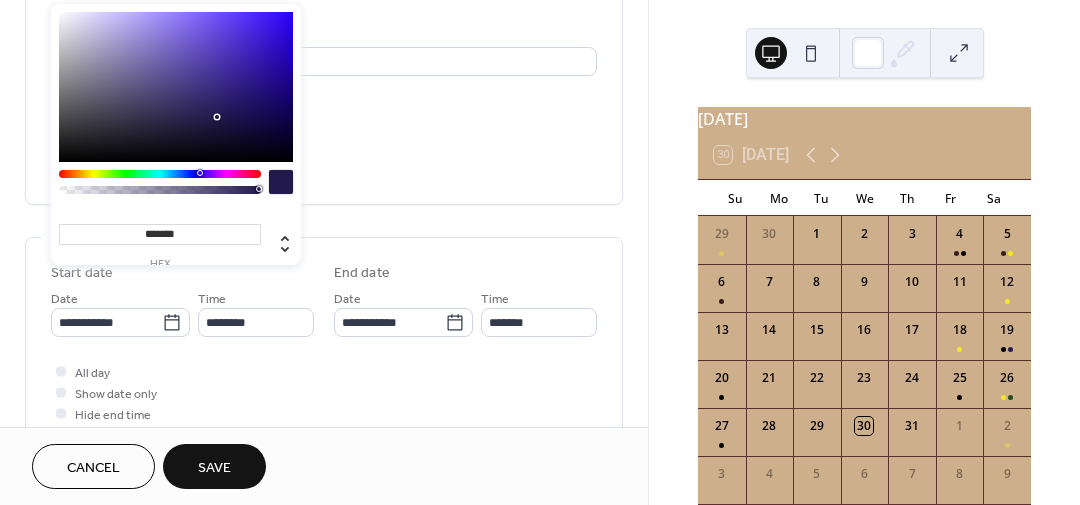 scroll, scrollTop: 413, scrollLeft: 0, axis: vertical 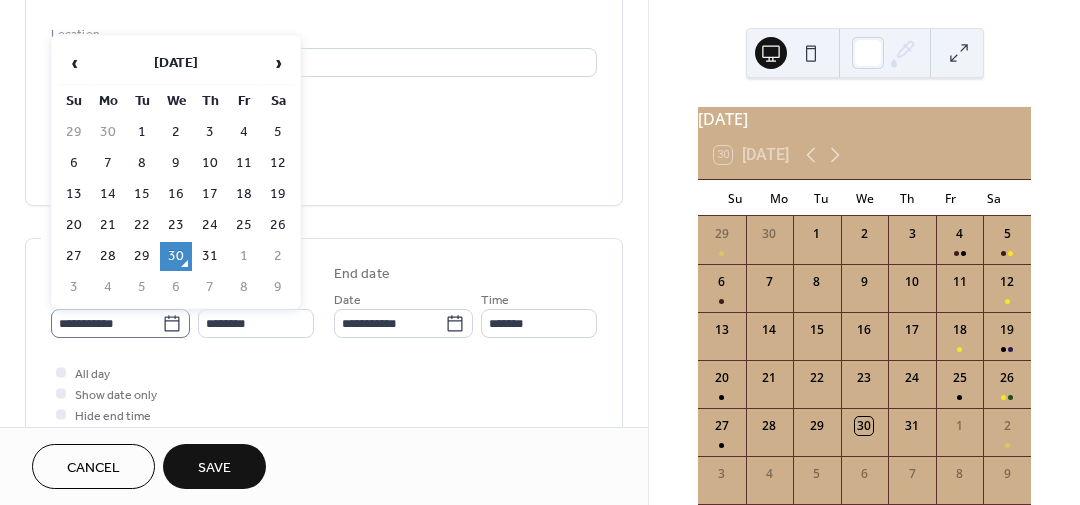 click 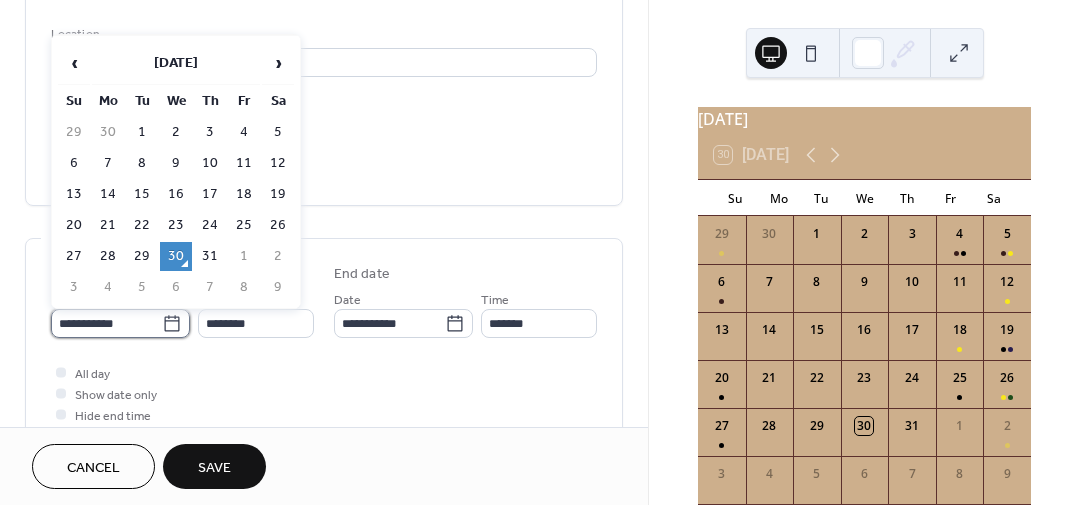 click on "**********" at bounding box center [106, 323] 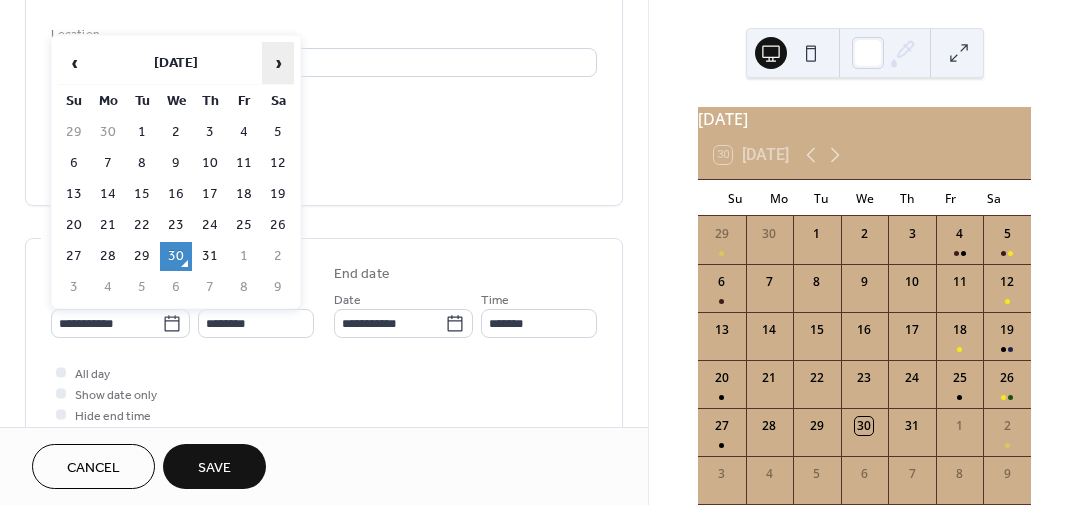 click on "›" at bounding box center (278, 63) 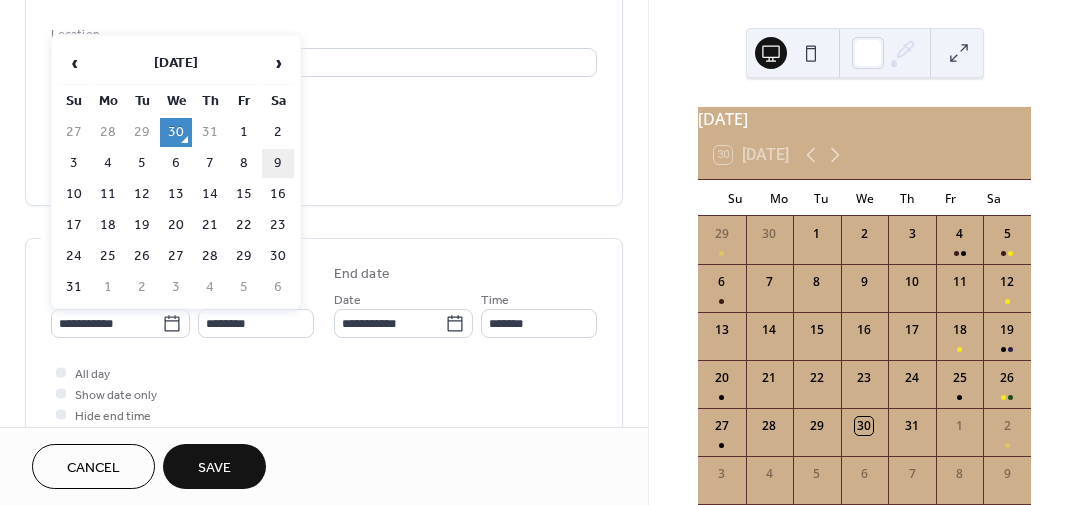 click on "9" at bounding box center (278, 163) 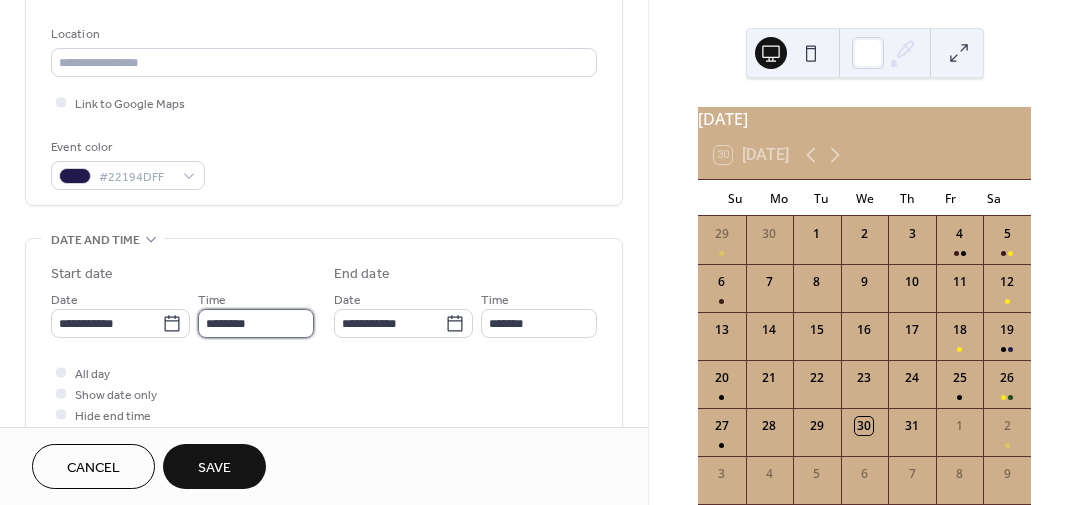 click on "********" at bounding box center [256, 323] 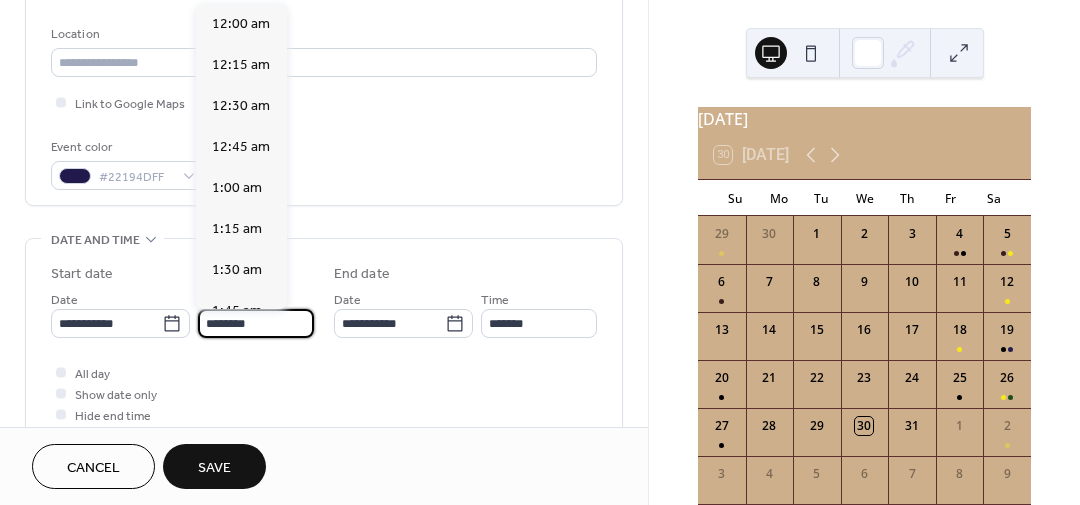 scroll, scrollTop: 1968, scrollLeft: 0, axis: vertical 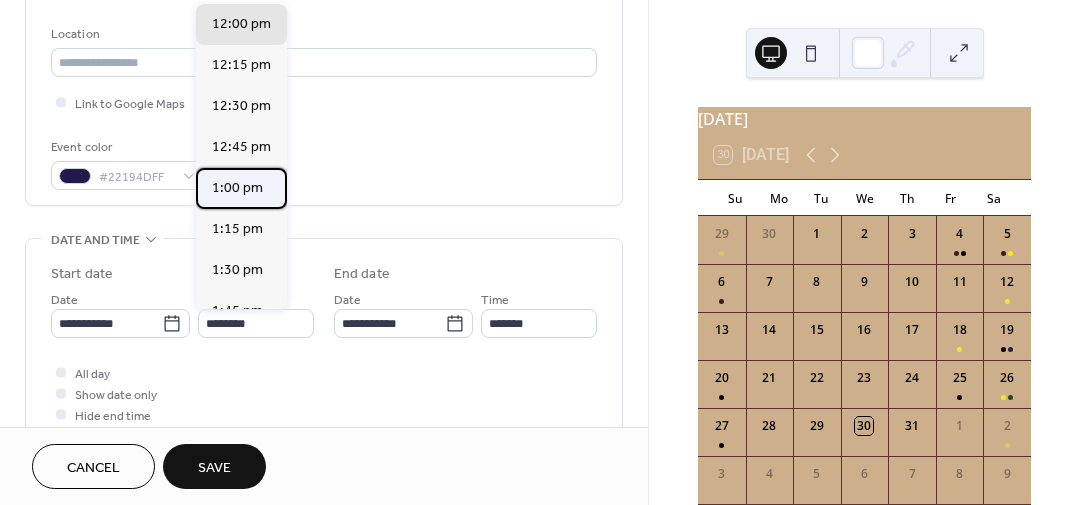 click on "1:00 pm" at bounding box center [237, 188] 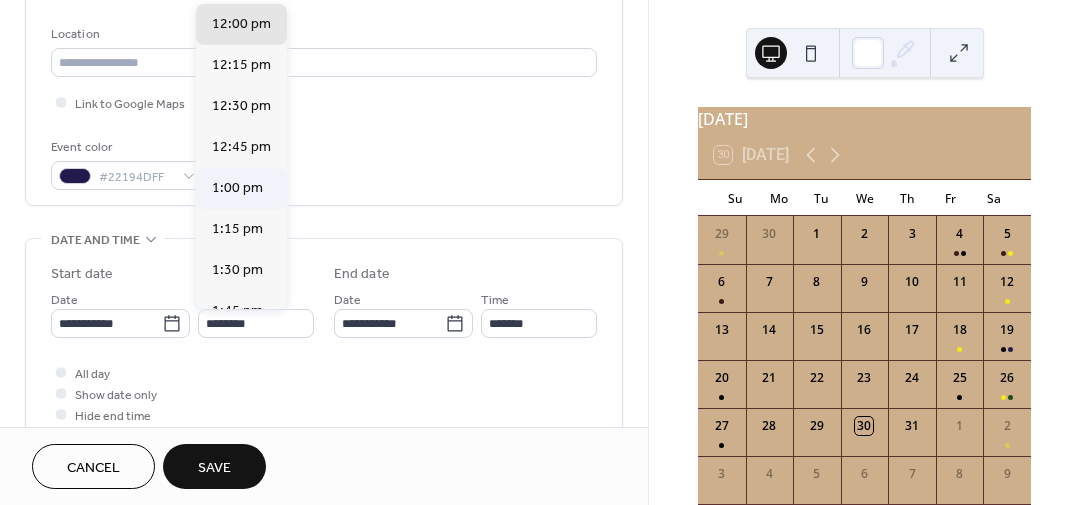 type on "*******" 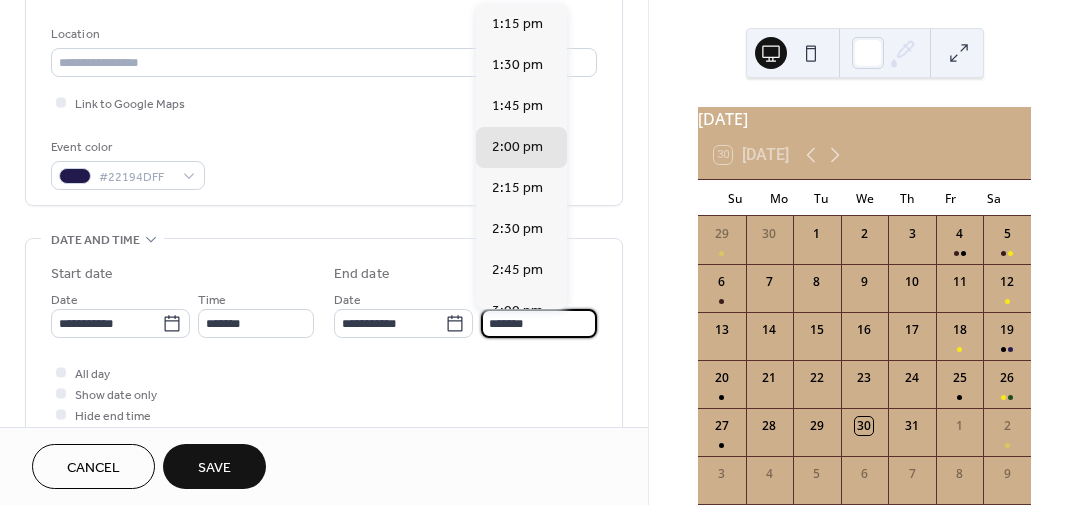 click on "*******" at bounding box center (539, 323) 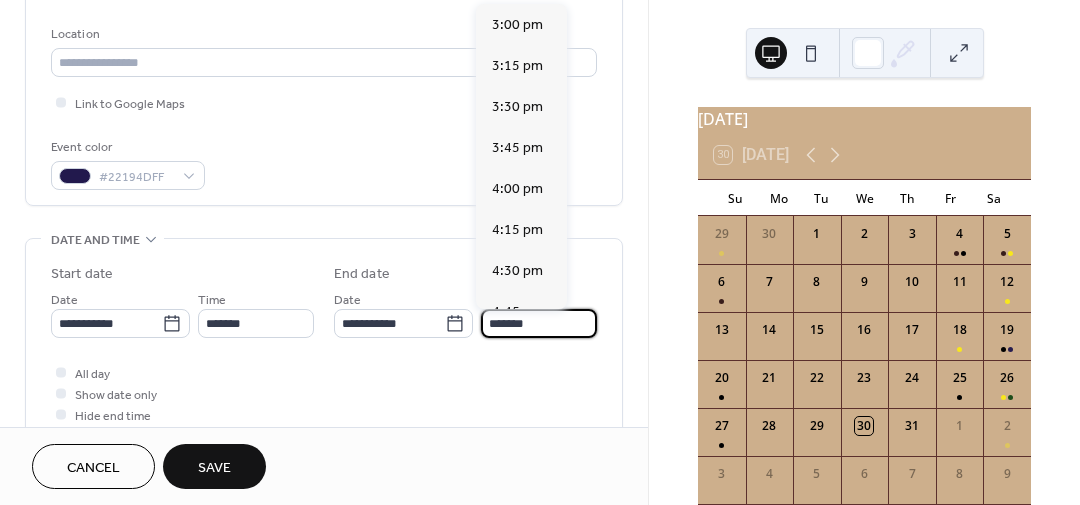 scroll, scrollTop: 291, scrollLeft: 0, axis: vertical 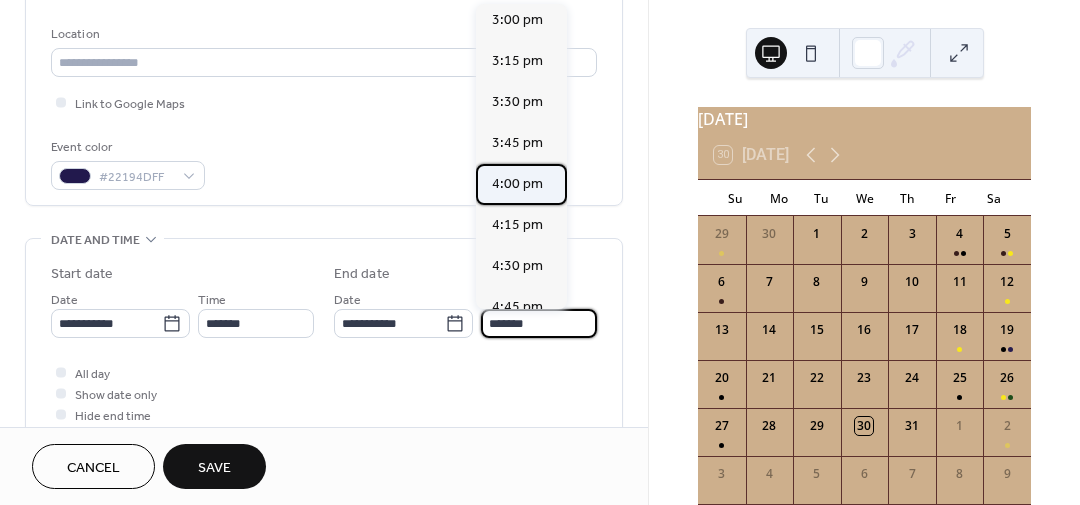 click on "4:00 pm" at bounding box center [517, 184] 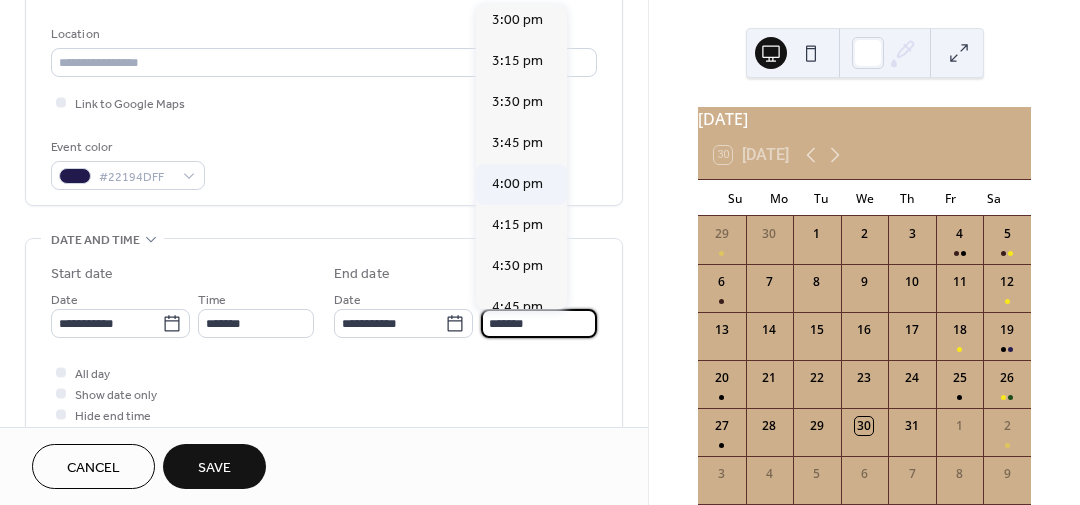 type on "*******" 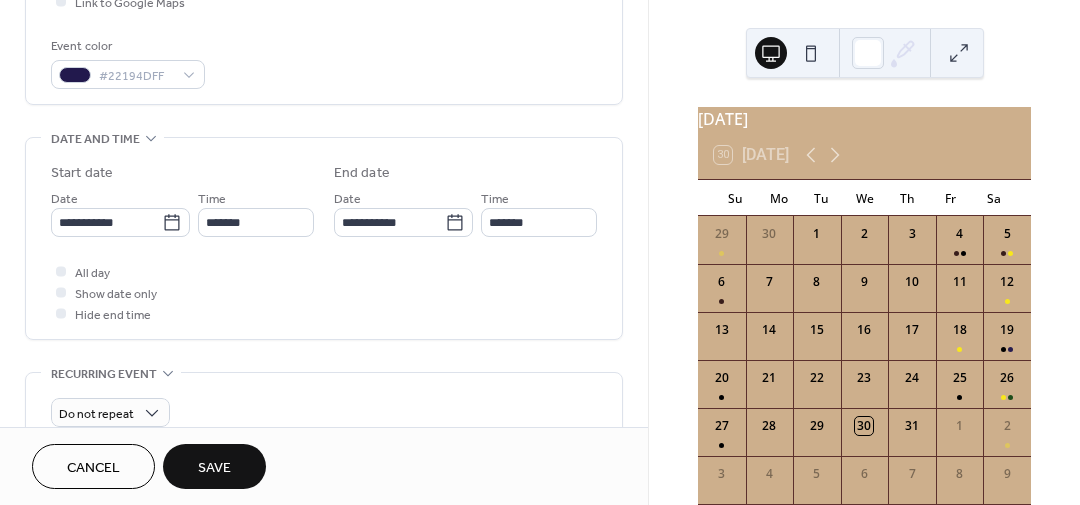scroll, scrollTop: 525, scrollLeft: 0, axis: vertical 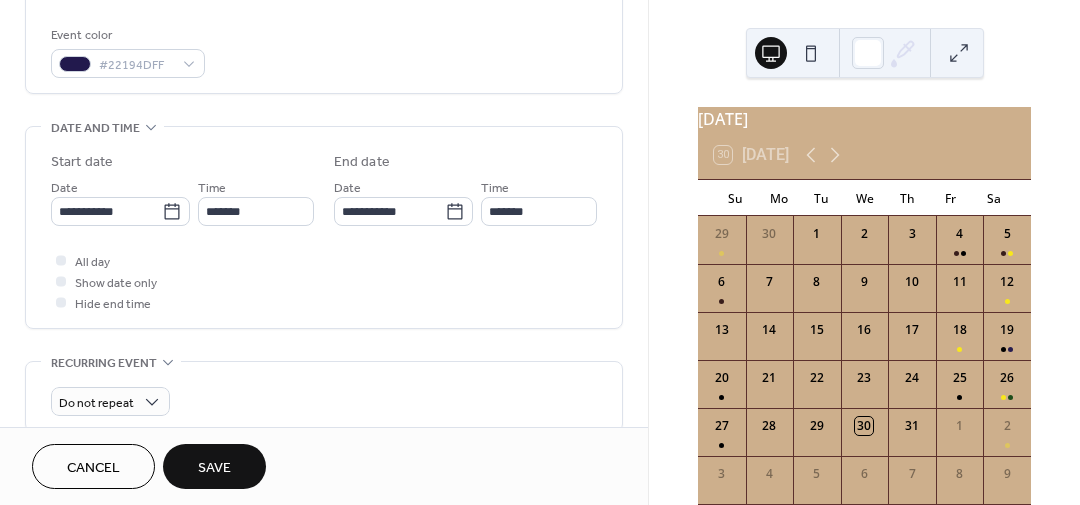 click on "Save" at bounding box center [214, 468] 